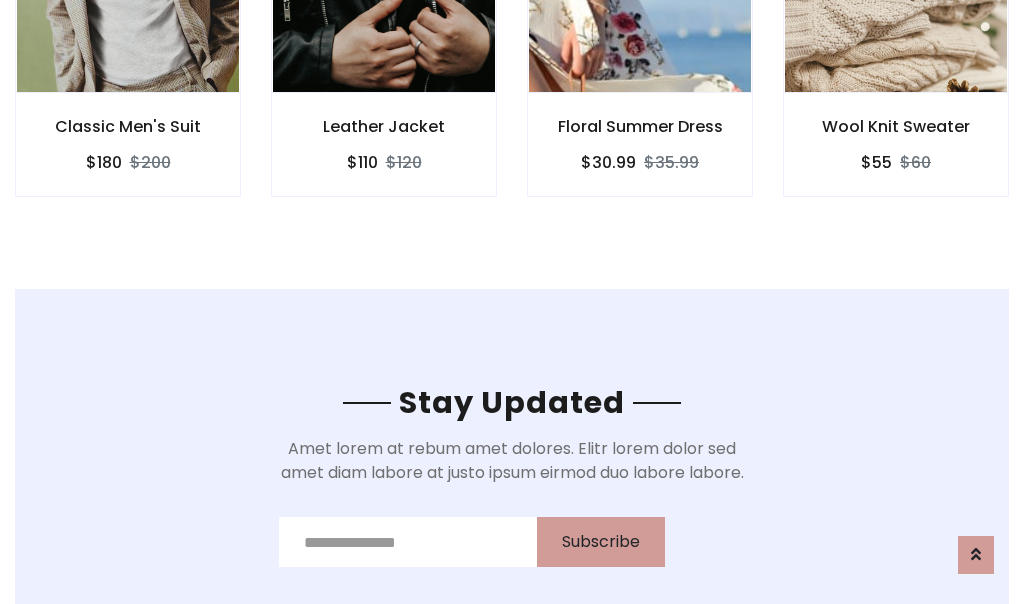 scroll, scrollTop: 3012, scrollLeft: 0, axis: vertical 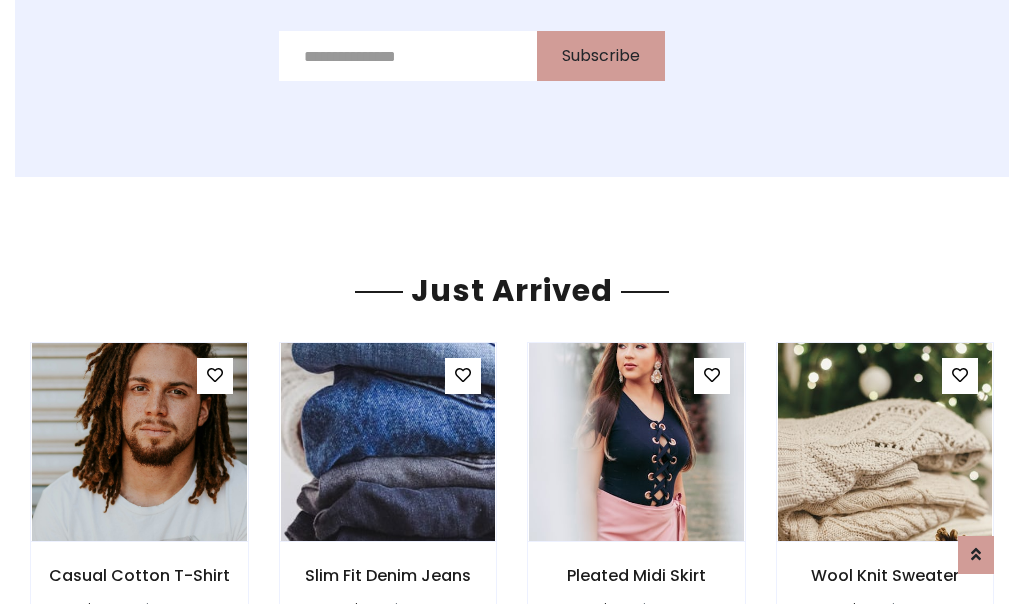 click on "Floral Summer Dress
$30.99
$35.99" at bounding box center (640, -428) 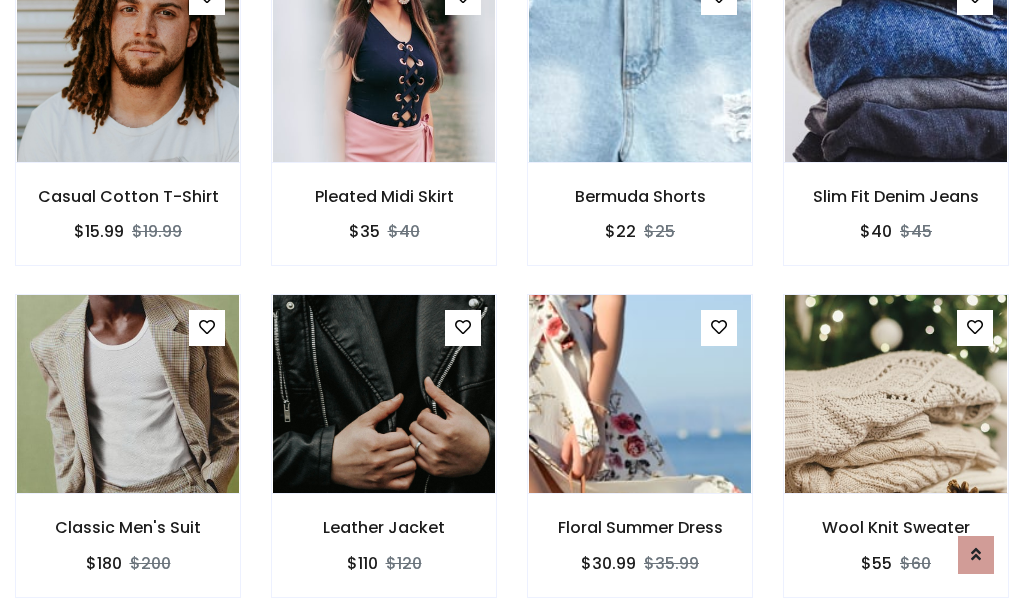 click on "Floral Summer Dress
$30.99
$35.99" at bounding box center (640, 459) 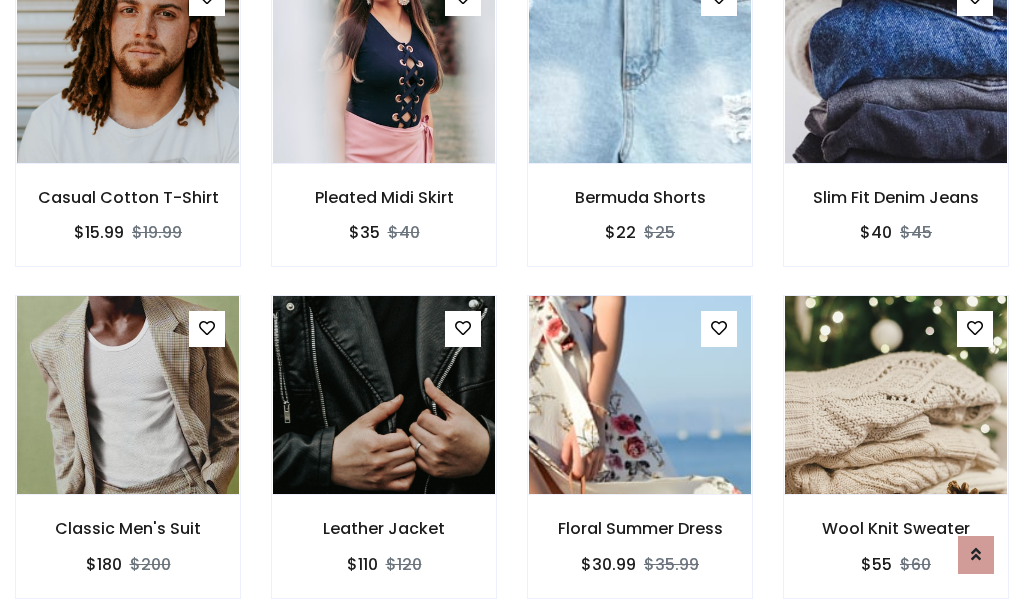 click on "Floral Summer Dress
$30.99
$35.99" at bounding box center (640, 460) 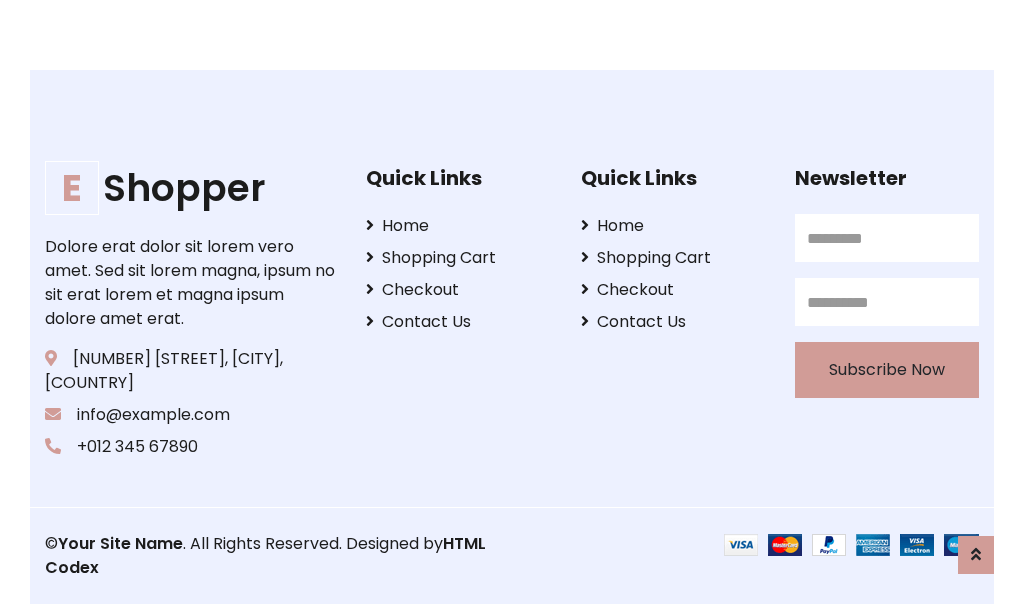 scroll, scrollTop: 3807, scrollLeft: 0, axis: vertical 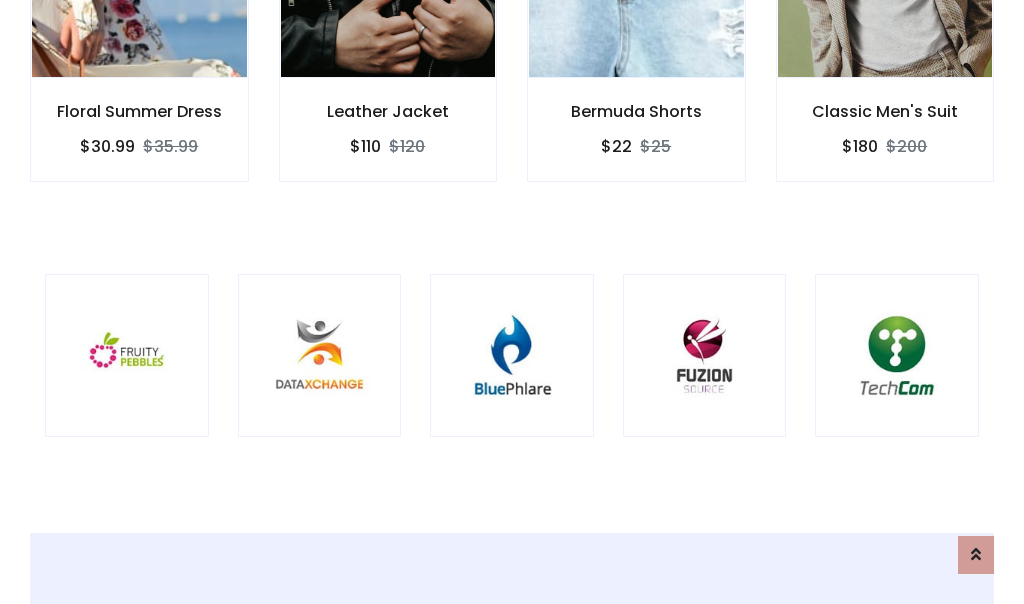click at bounding box center (512, 356) 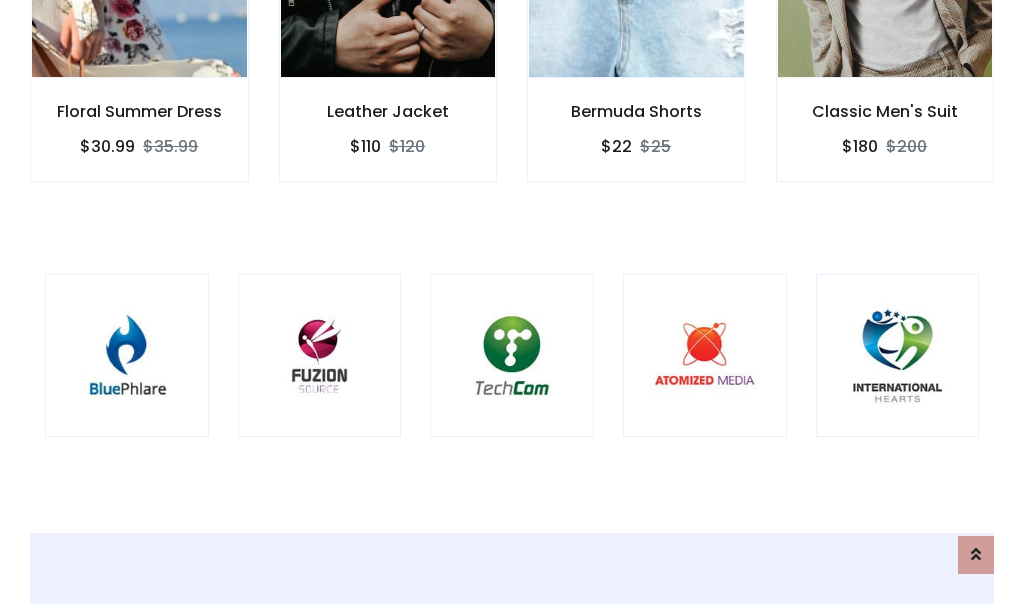 click at bounding box center (512, 356) 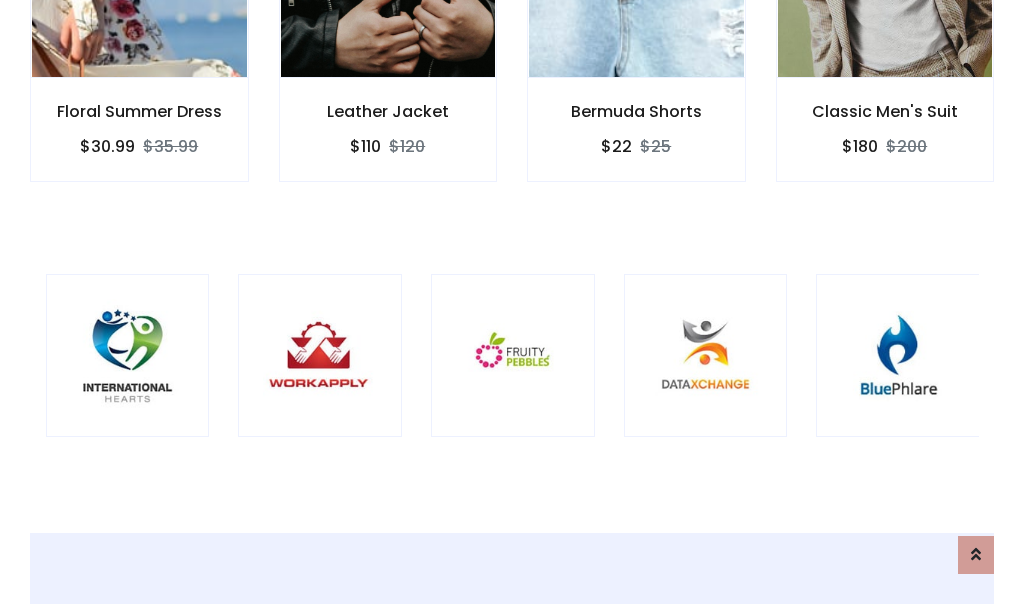 scroll, scrollTop: 0, scrollLeft: 0, axis: both 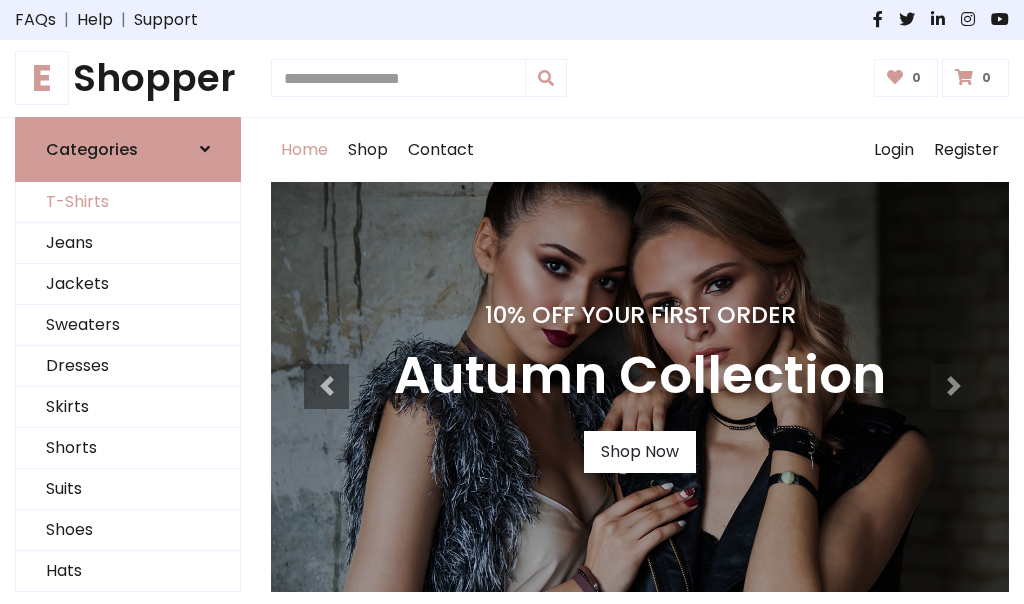 click on "T-Shirts" at bounding box center [128, 202] 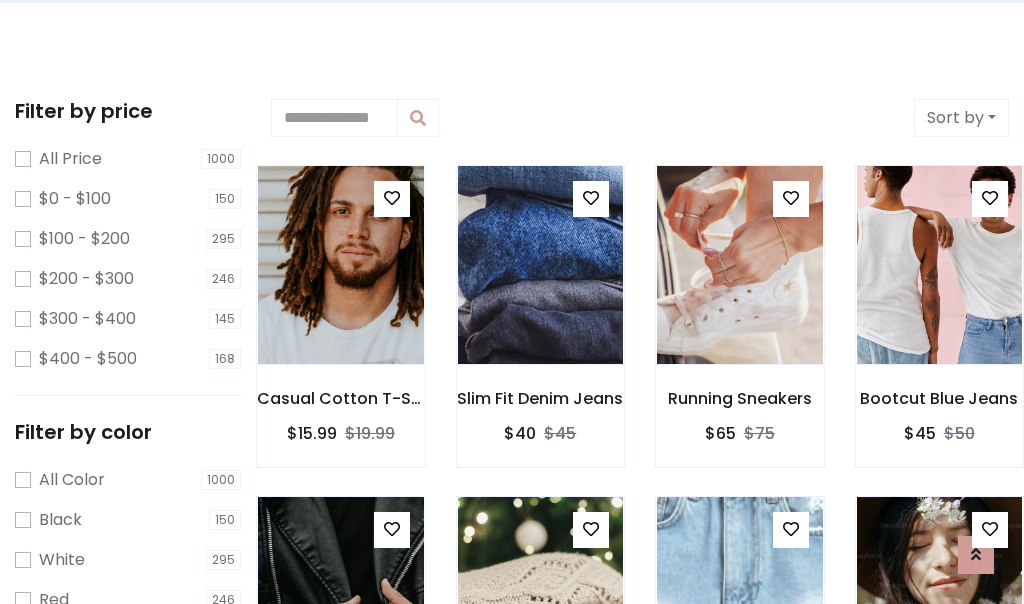 scroll, scrollTop: 0, scrollLeft: 0, axis: both 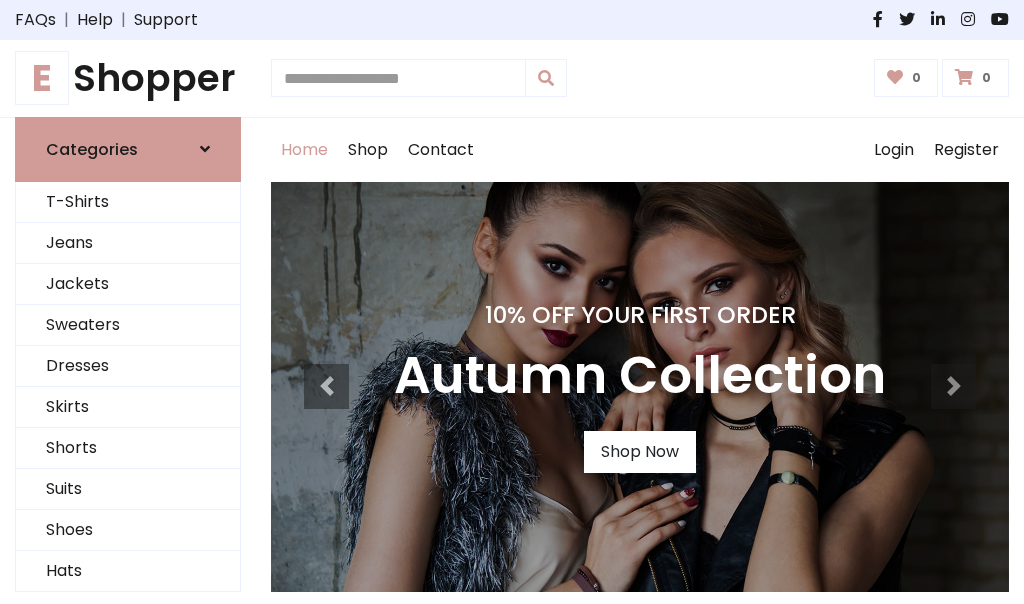 click on "E Shopper" at bounding box center (128, 78) 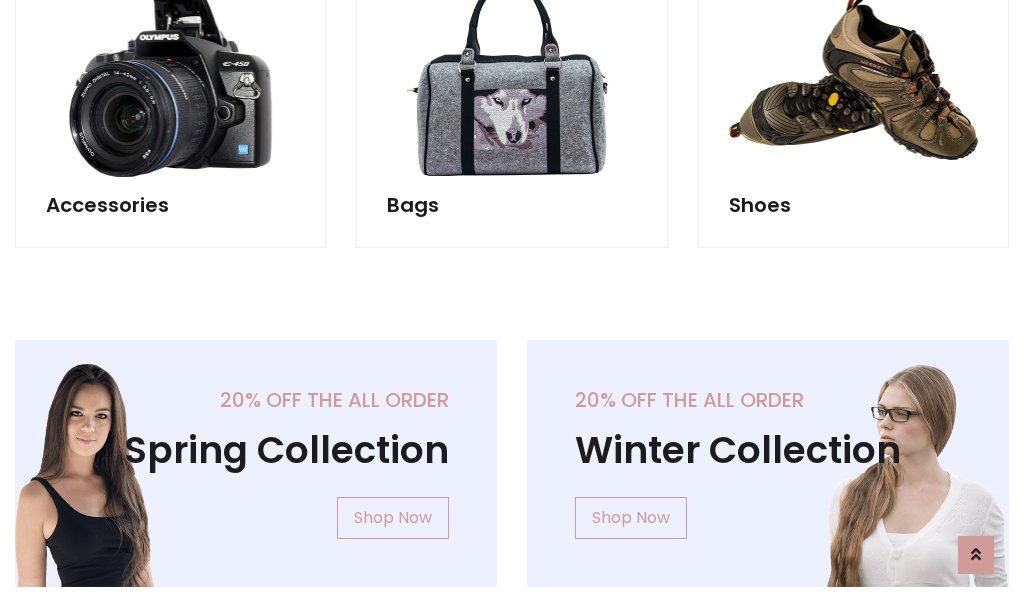 scroll, scrollTop: 1943, scrollLeft: 0, axis: vertical 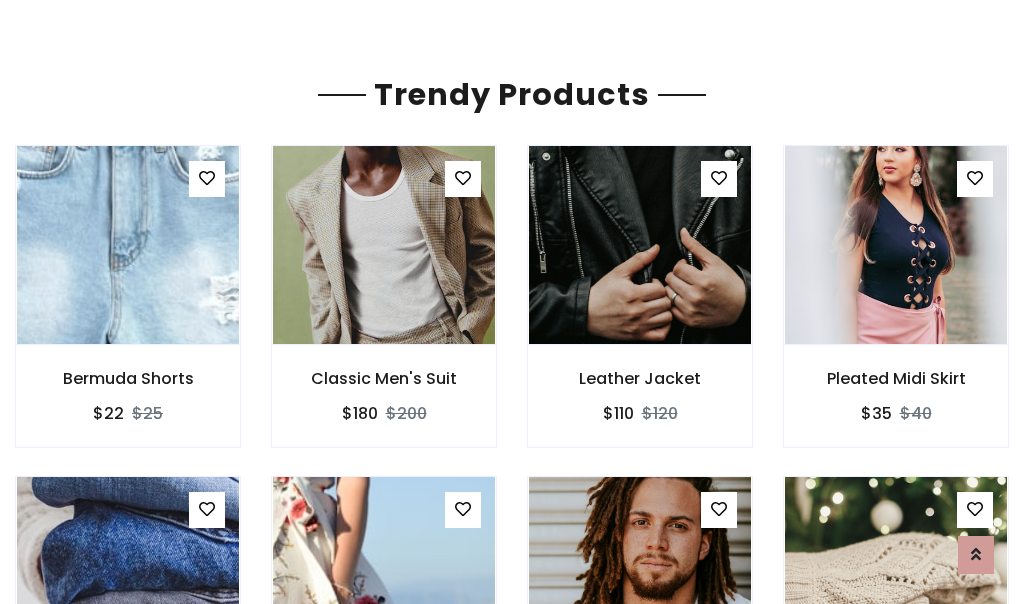 click on "Shop" at bounding box center [368, -1793] 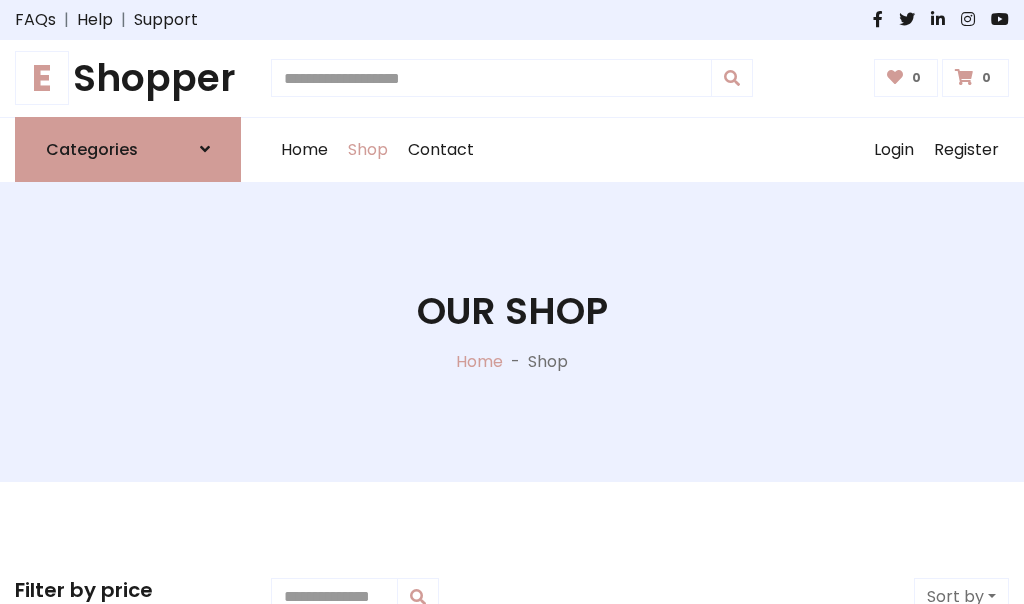 scroll, scrollTop: 0, scrollLeft: 0, axis: both 